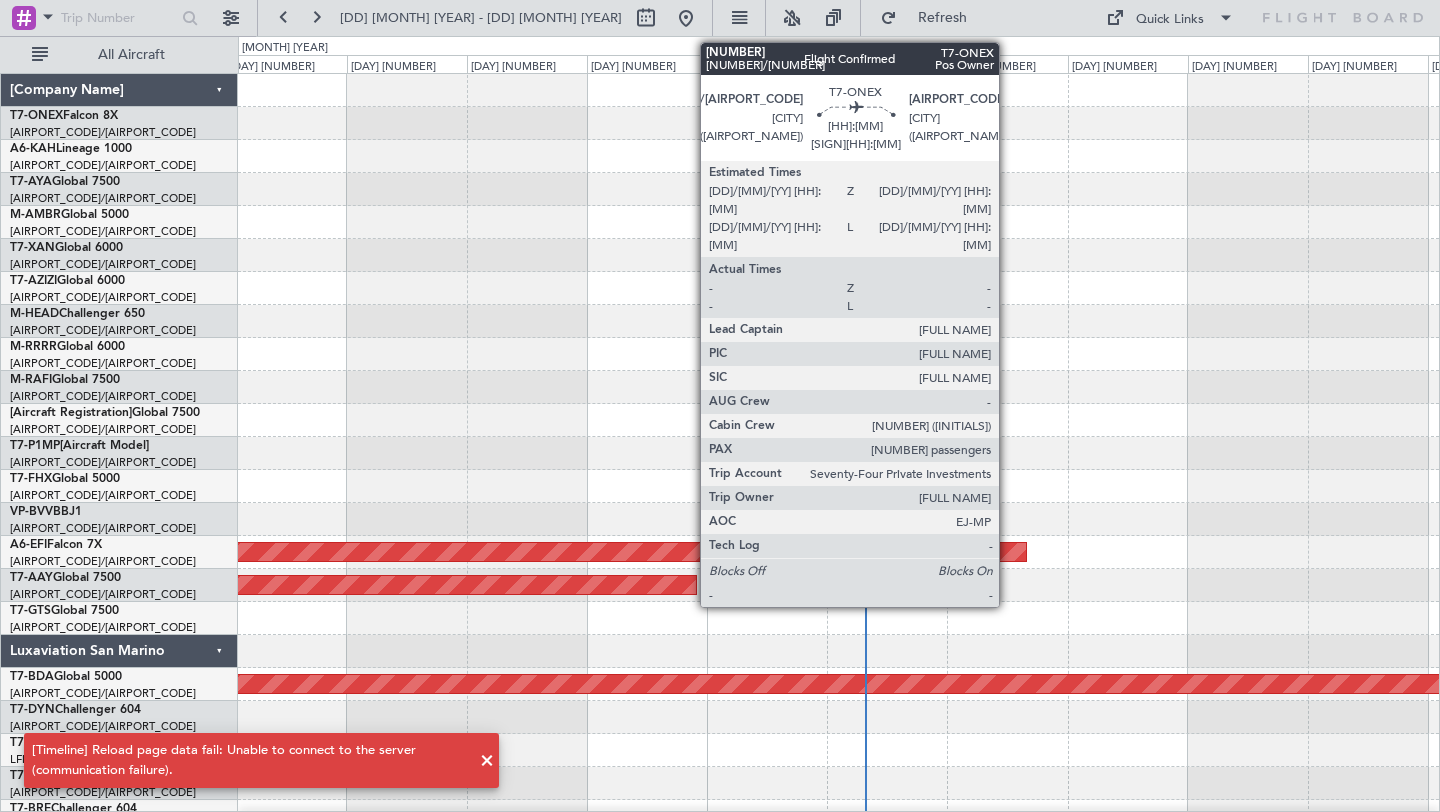 scroll, scrollTop: 0, scrollLeft: 0, axis: both 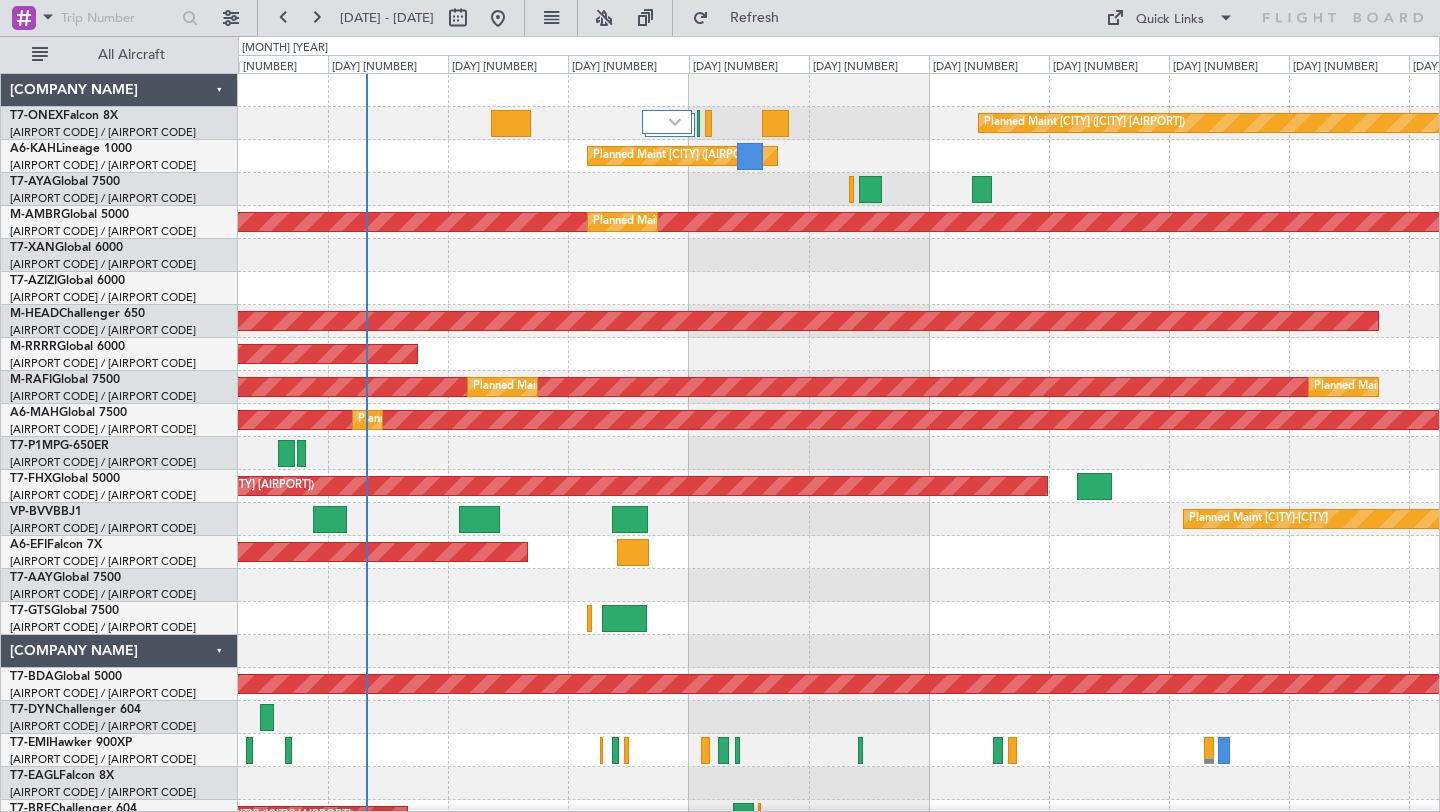 click at bounding box center (838, 453) 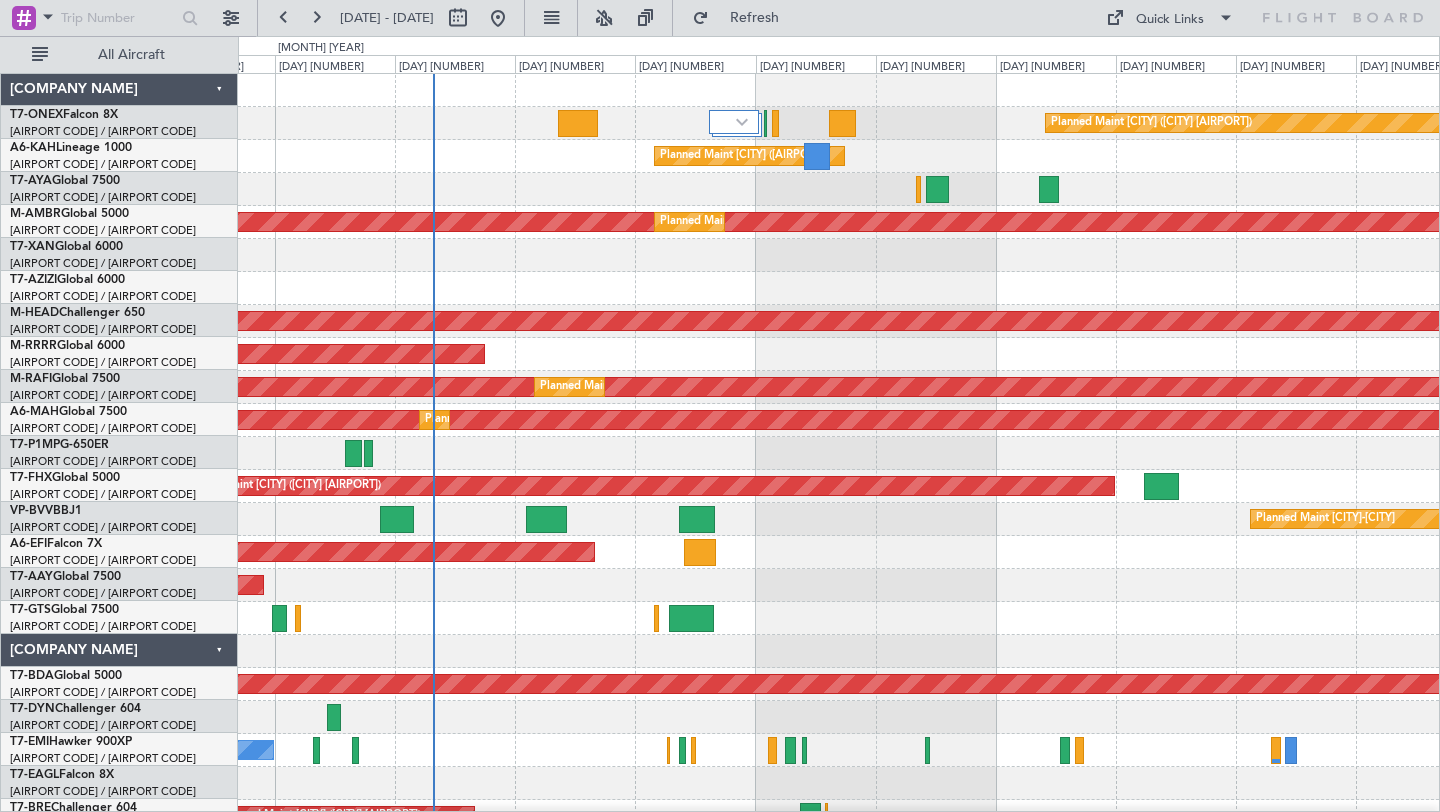 scroll, scrollTop: 0, scrollLeft: 0, axis: both 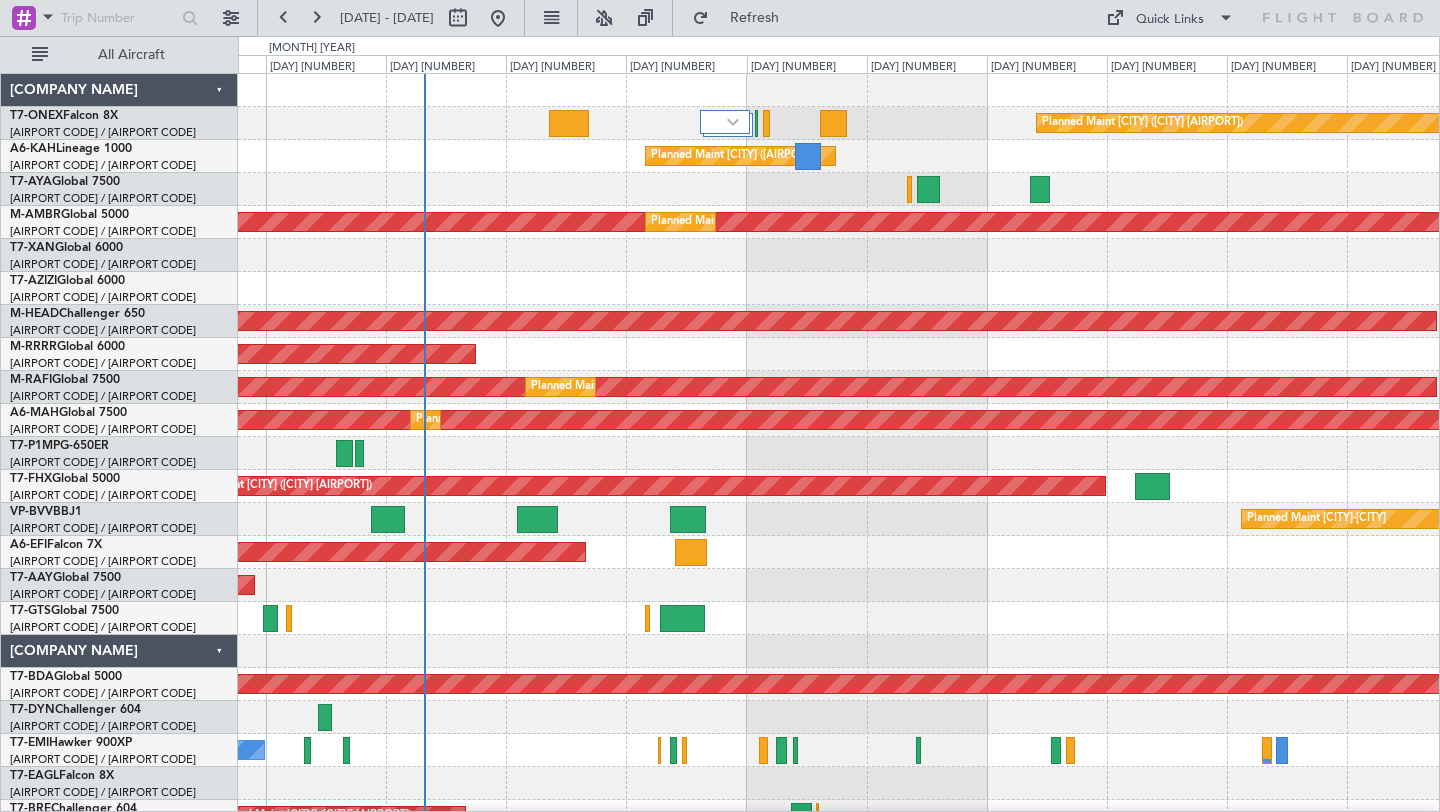 click on "Planned Maint [CITY] ([CITY] [AIRPORT])" at bounding box center [838, 585] 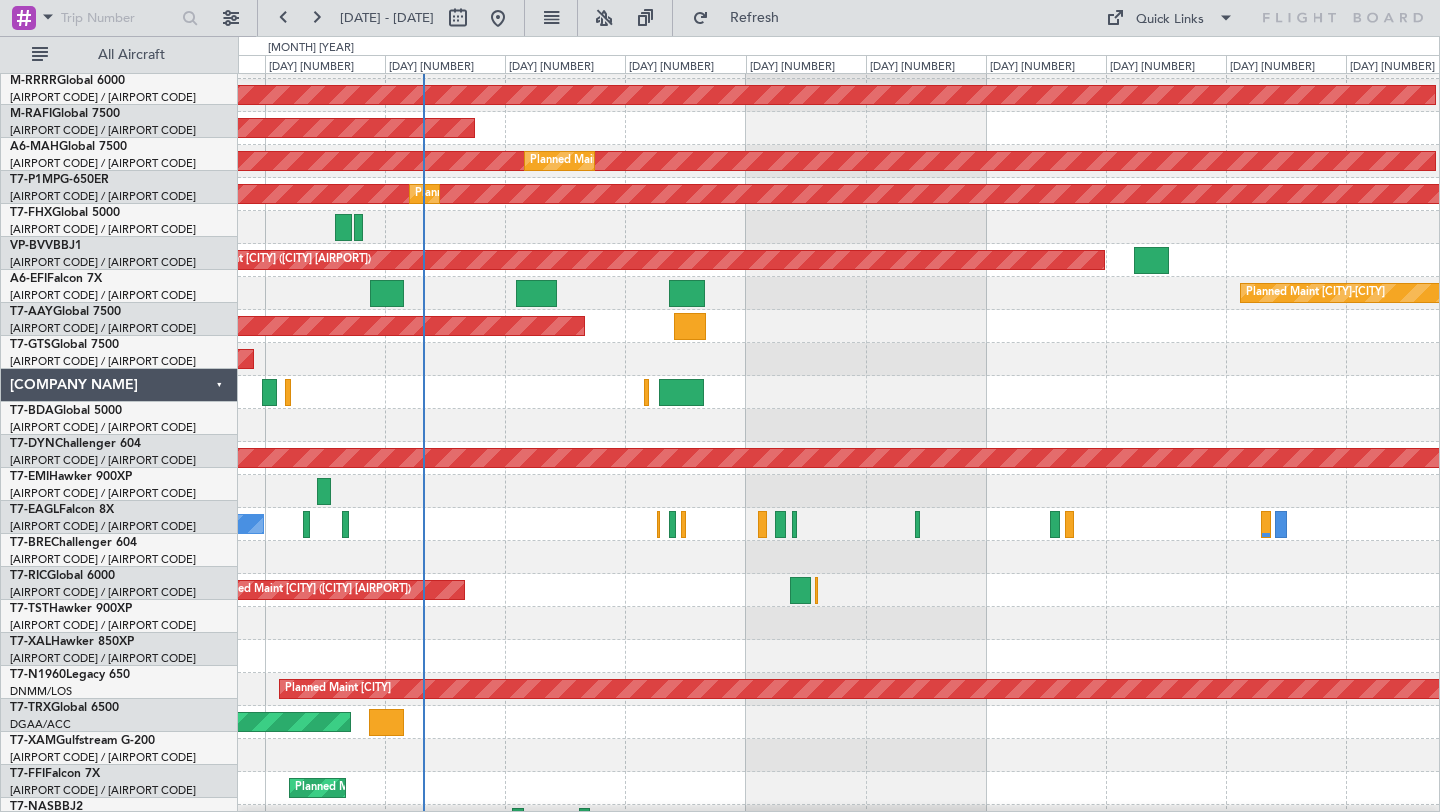 scroll, scrollTop: 218, scrollLeft: 0, axis: vertical 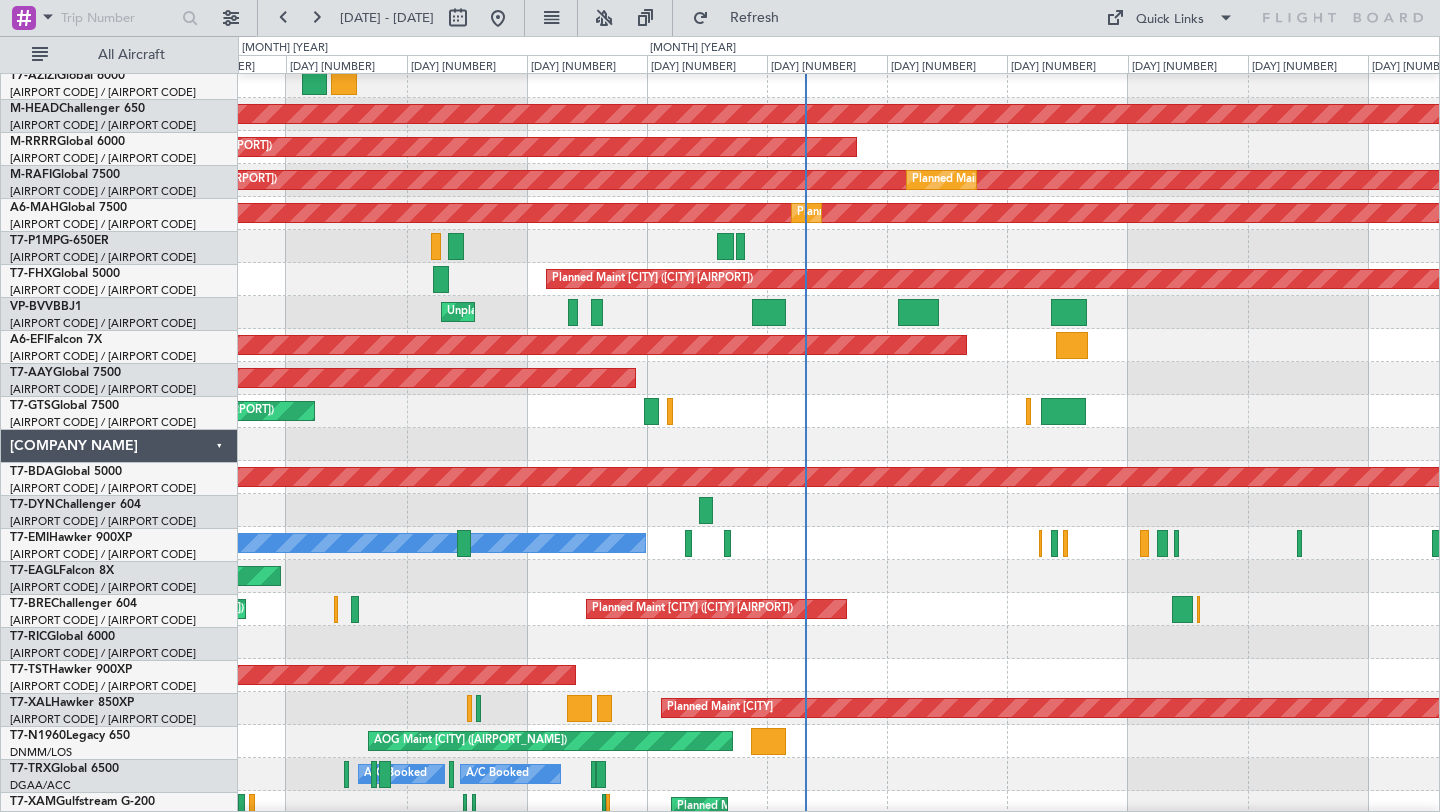 click on "Planned Maint [CITY] ([AIRPORT_NAME])
Planned Maint [CITY] ([AIRPORT_NAME])" at bounding box center [838, 609] 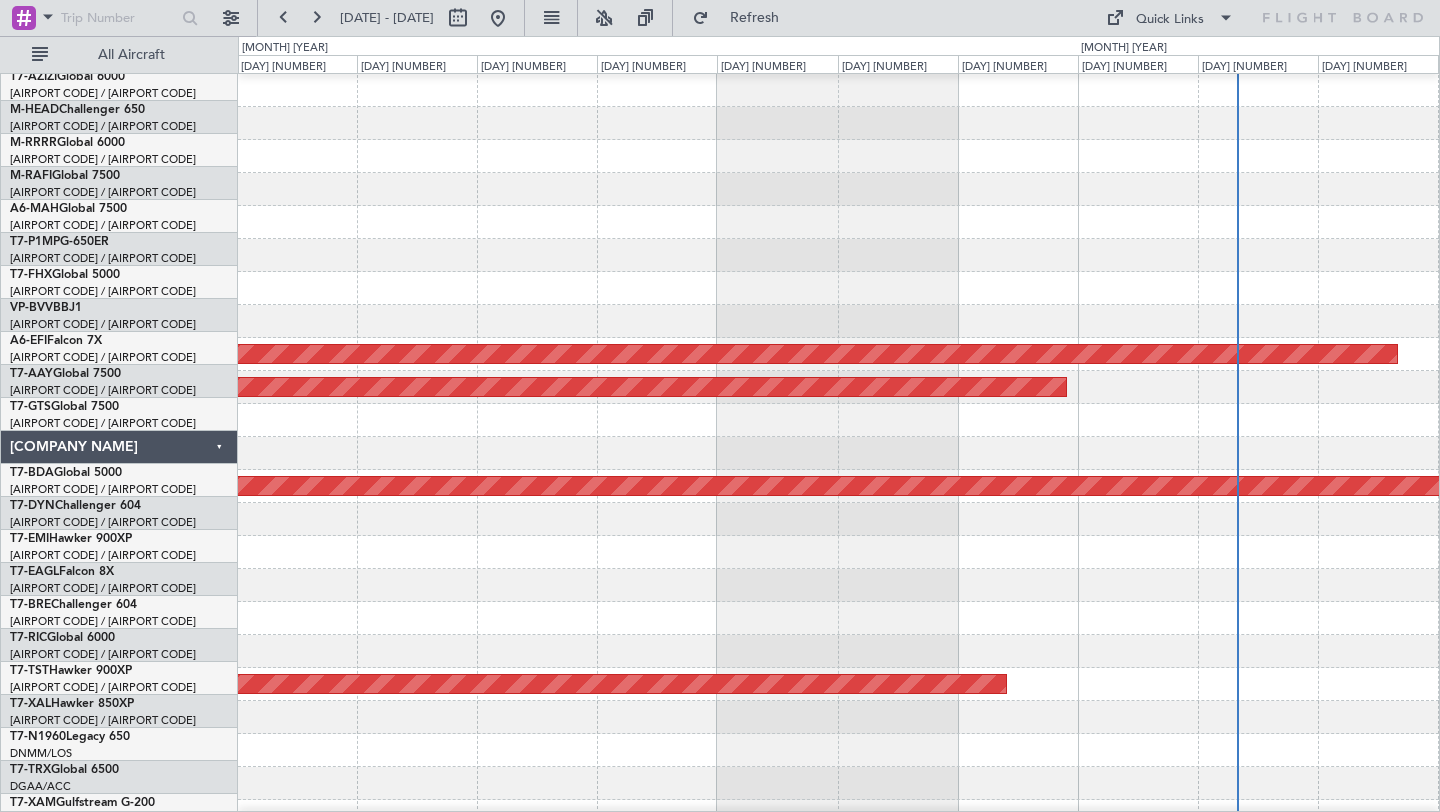 scroll, scrollTop: 195, scrollLeft: 0, axis: vertical 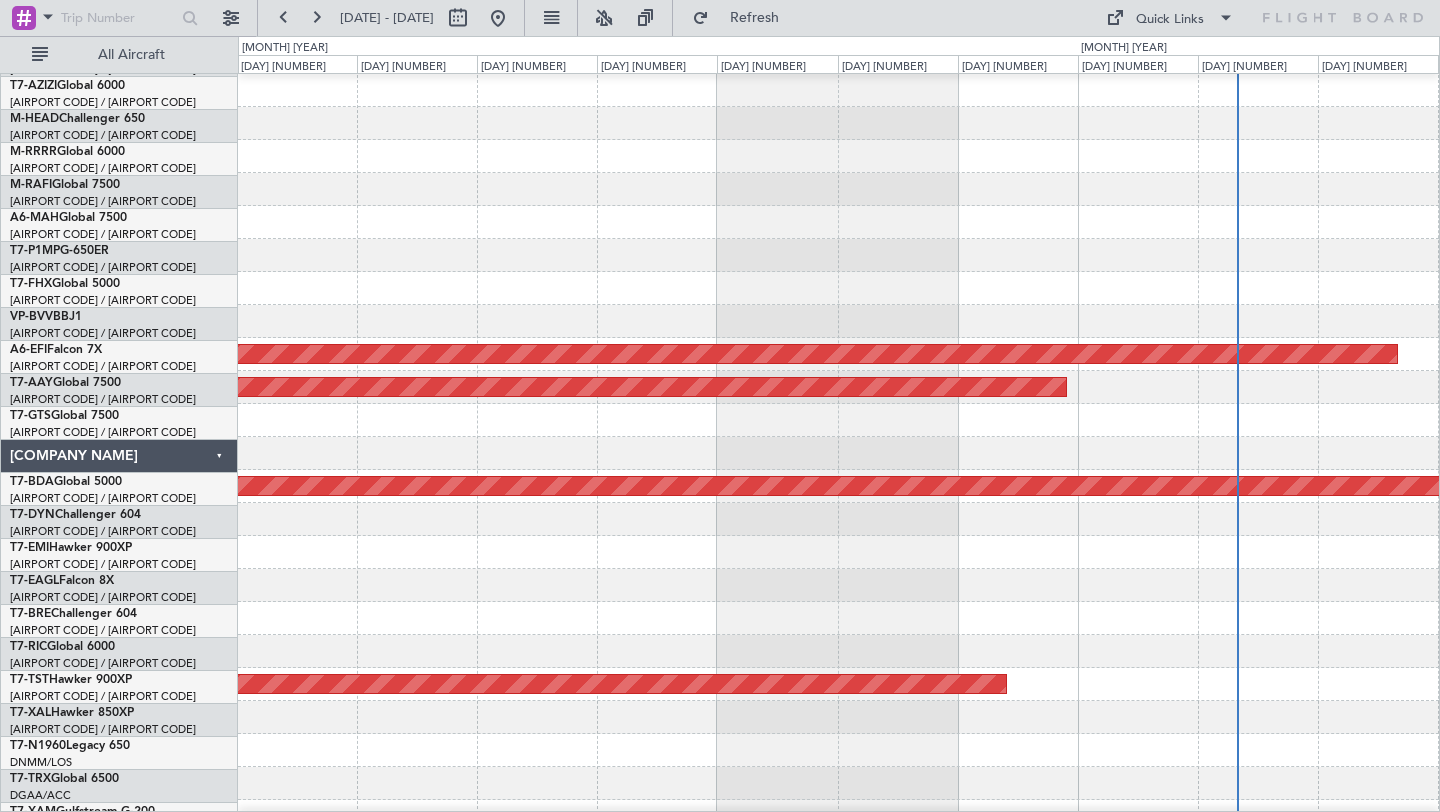 click at bounding box center (838, 255) 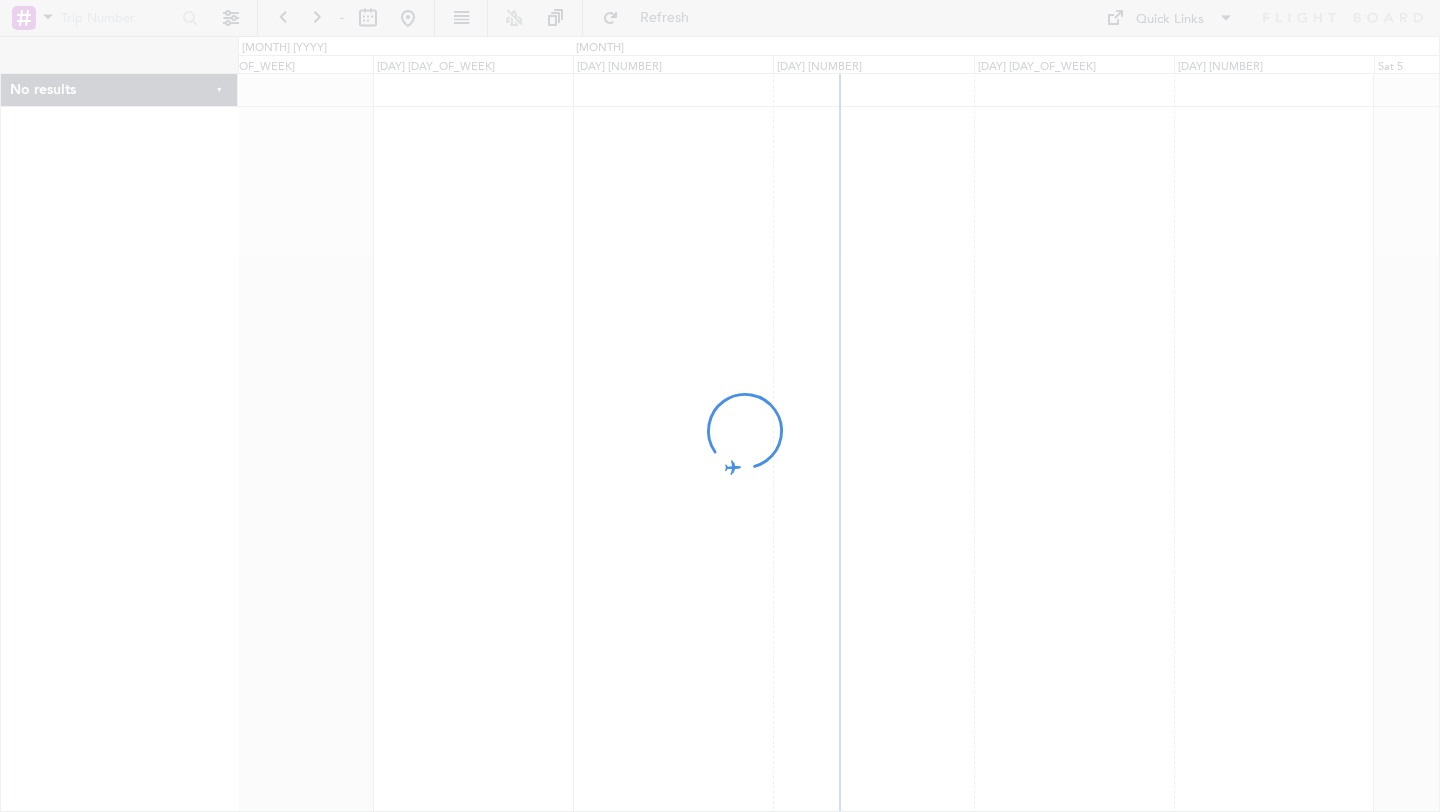 scroll, scrollTop: 0, scrollLeft: 0, axis: both 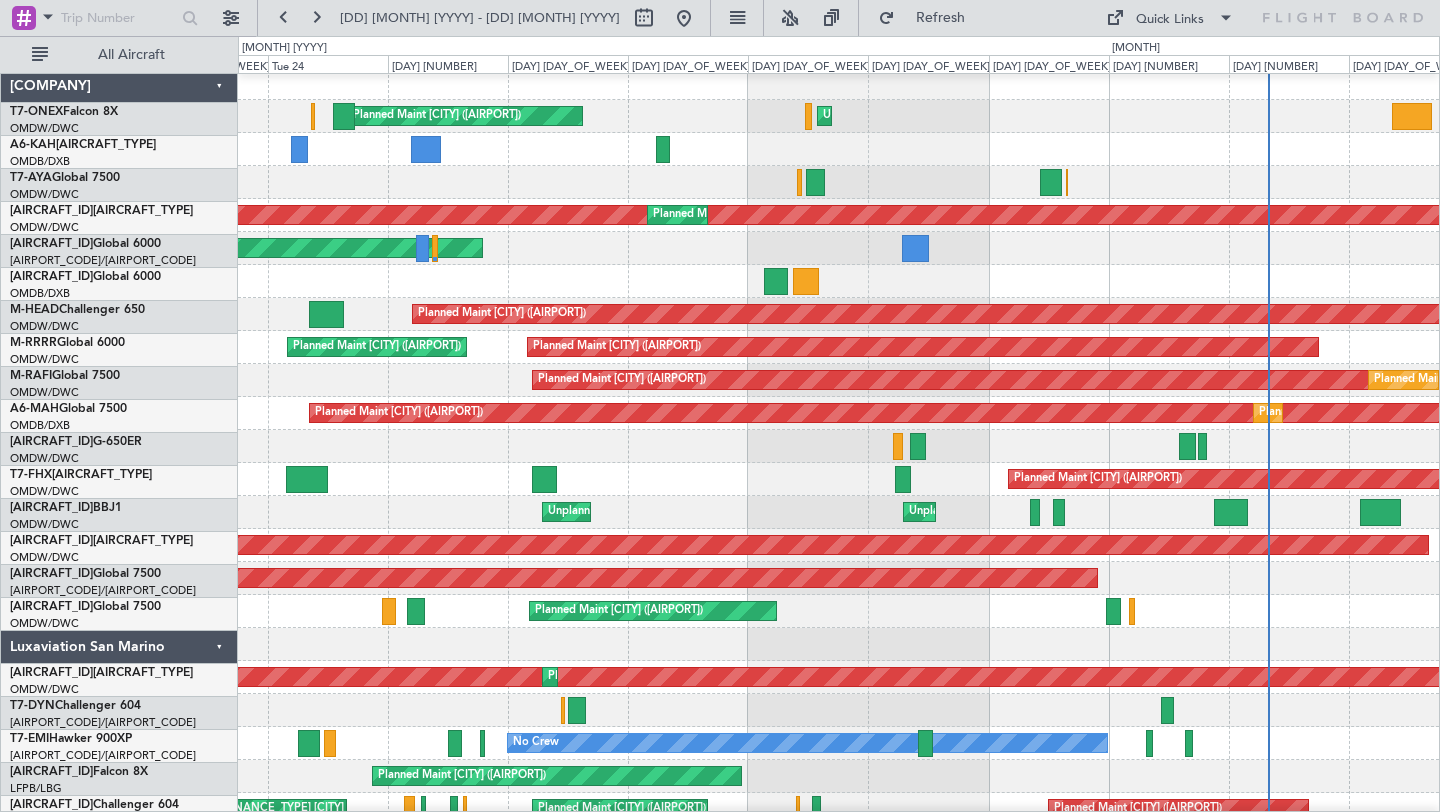 click on "Unplanned Maint [CITY] ([AIRPORT])" at bounding box center [838, 248] 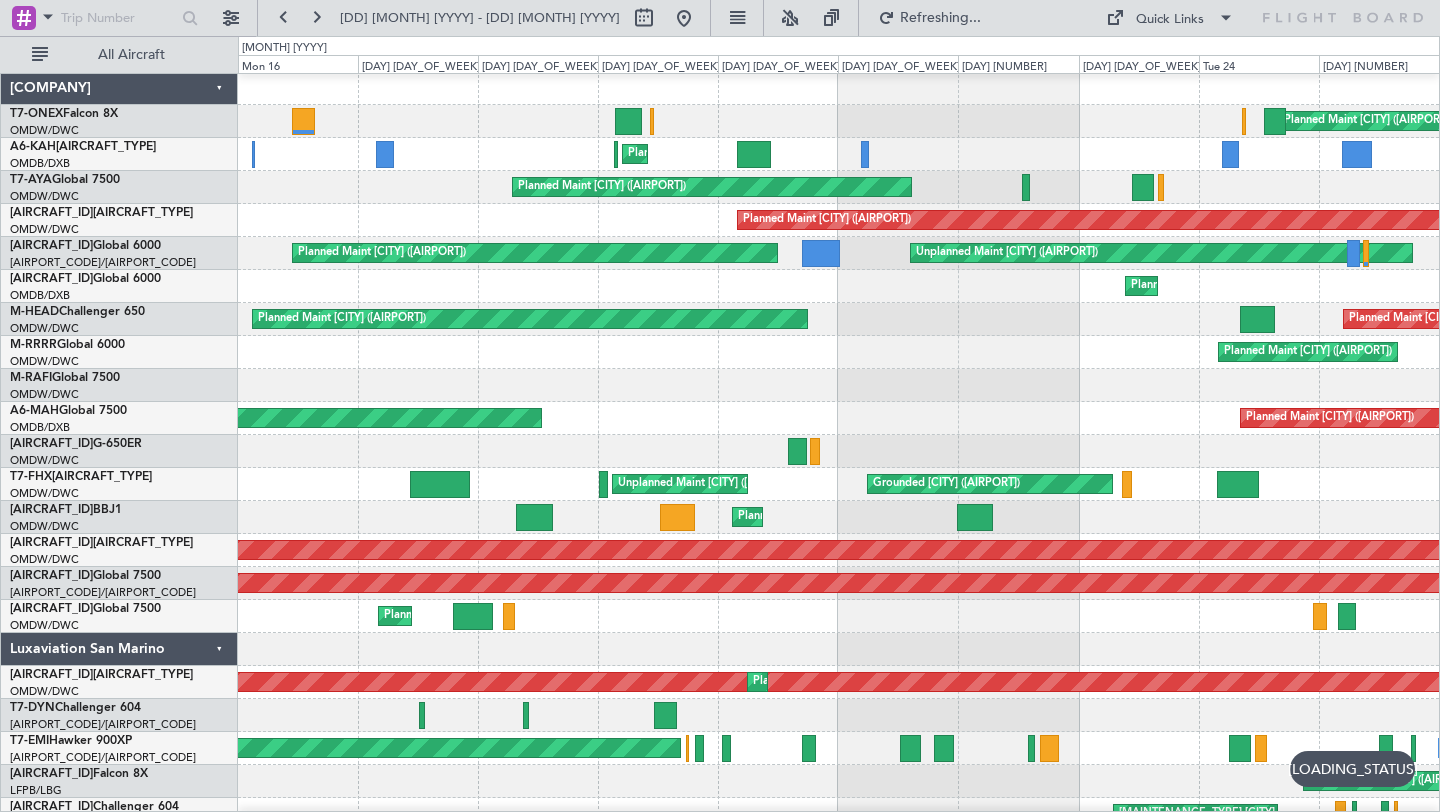 scroll, scrollTop: 4, scrollLeft: 0, axis: vertical 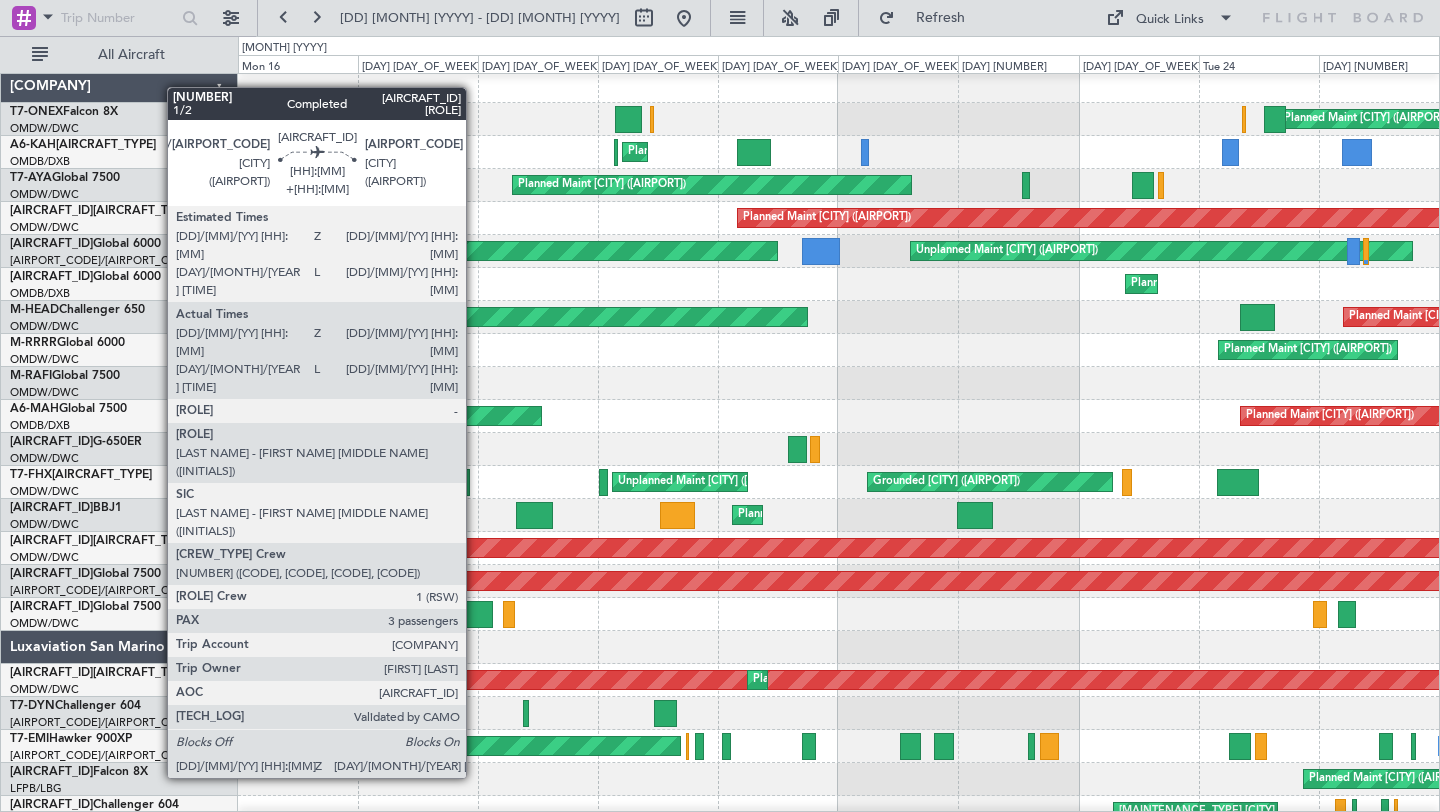 click at bounding box center [473, 614] 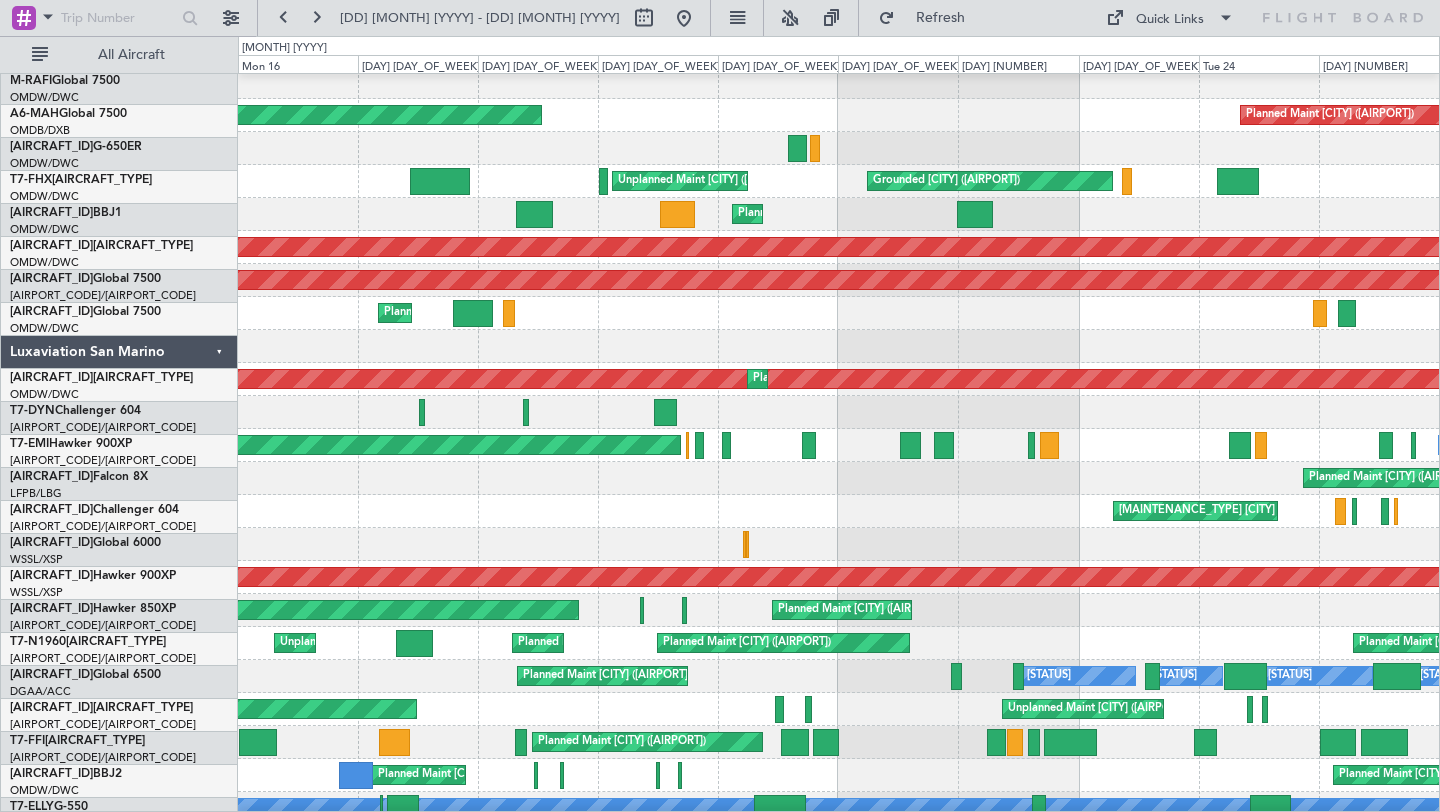 scroll, scrollTop: 297, scrollLeft: 0, axis: vertical 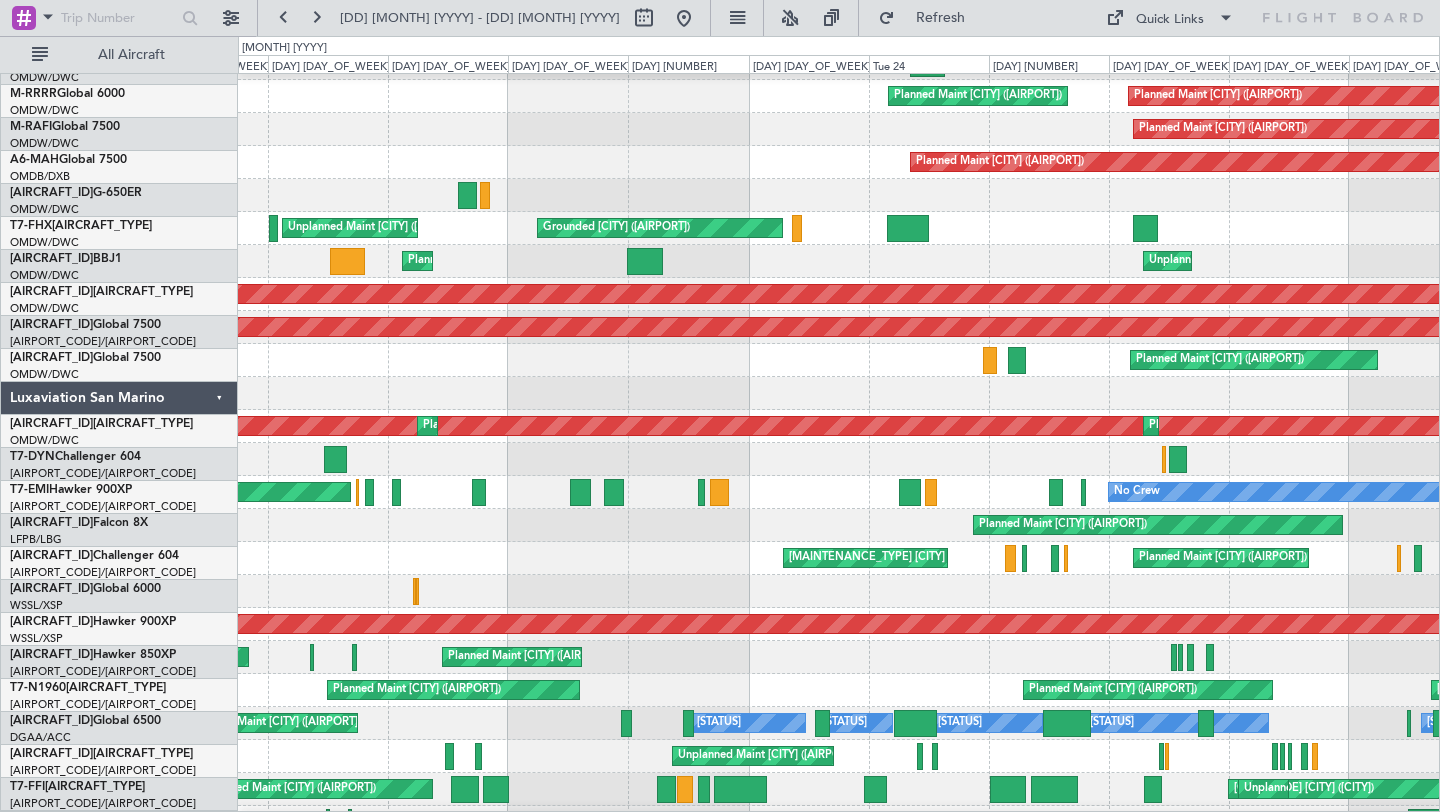 click on "Planned Maint [CITY] ([AIRPORT])
Planned Maint [CITY] ([AIRPORT])
Planned Maint [CITY] ([AIRPORT])
Planned Maint [CITY] ([AIRPORT])
Planned Maint [CITY] ([AIRPORT])
Planned Maint [CITY] ([AIRPORT])
Planned Maint [CITY] ([AIRPORT])
Grounded [CITY] ([AIRPORT])
Unplanned Maint [CITY] ([AIRPORT])
Planned Maint [CITY] ([AIRPORT])
Planned Maint [CITY] ([AIRPORT])
Unplanned Maint [CITY] ([AIRPORT])
Unplanned Maint [CITY] ([AIRPORT])
Planned Maint [CITY] ([AIRPORT])
Planned Maint [CITY] ([AIRPORT])
Planned Maint [CITY] ([AIRPORT])
Planned Maint [CITY] ([AIRPORT])" at bounding box center (720, 424) 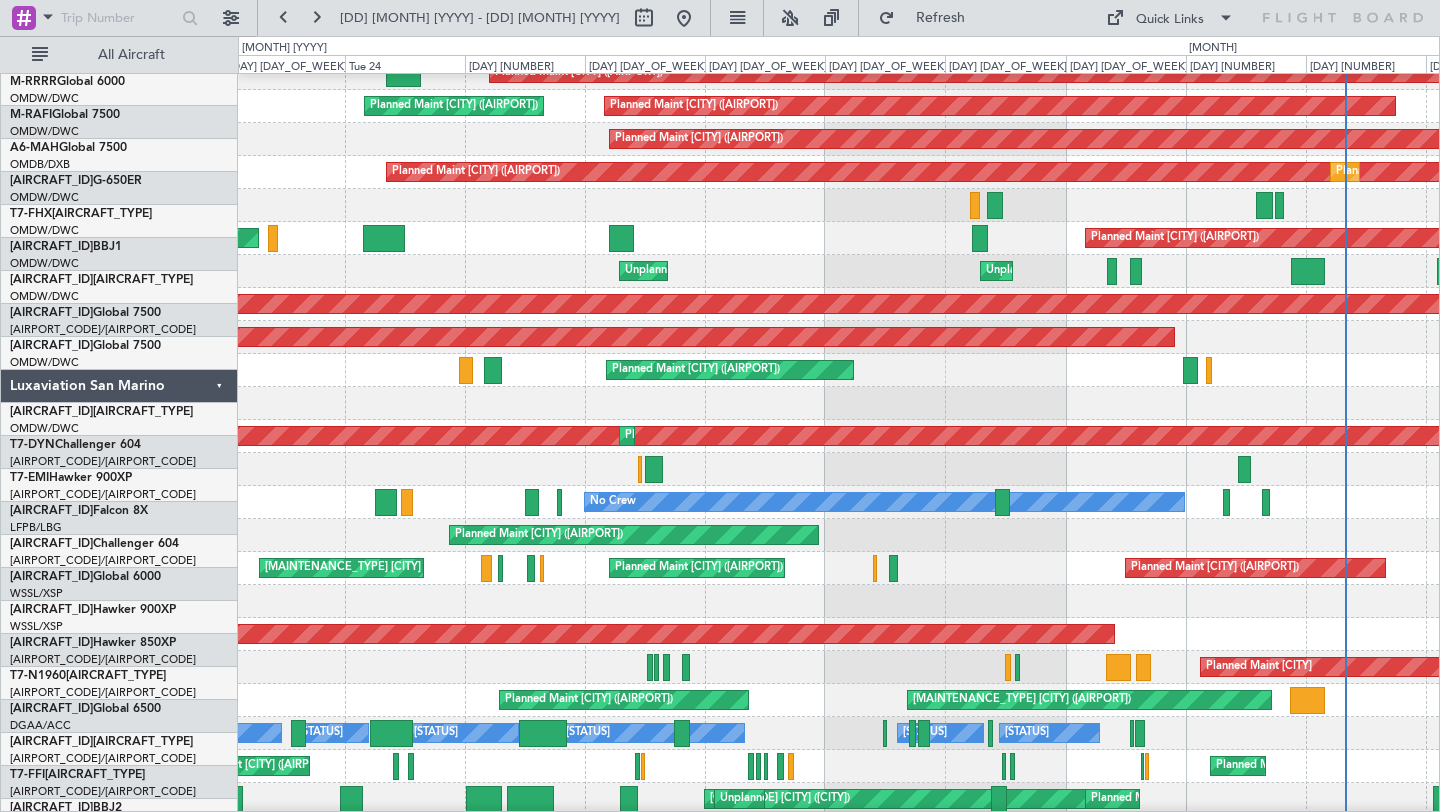 click at bounding box center [838, 403] 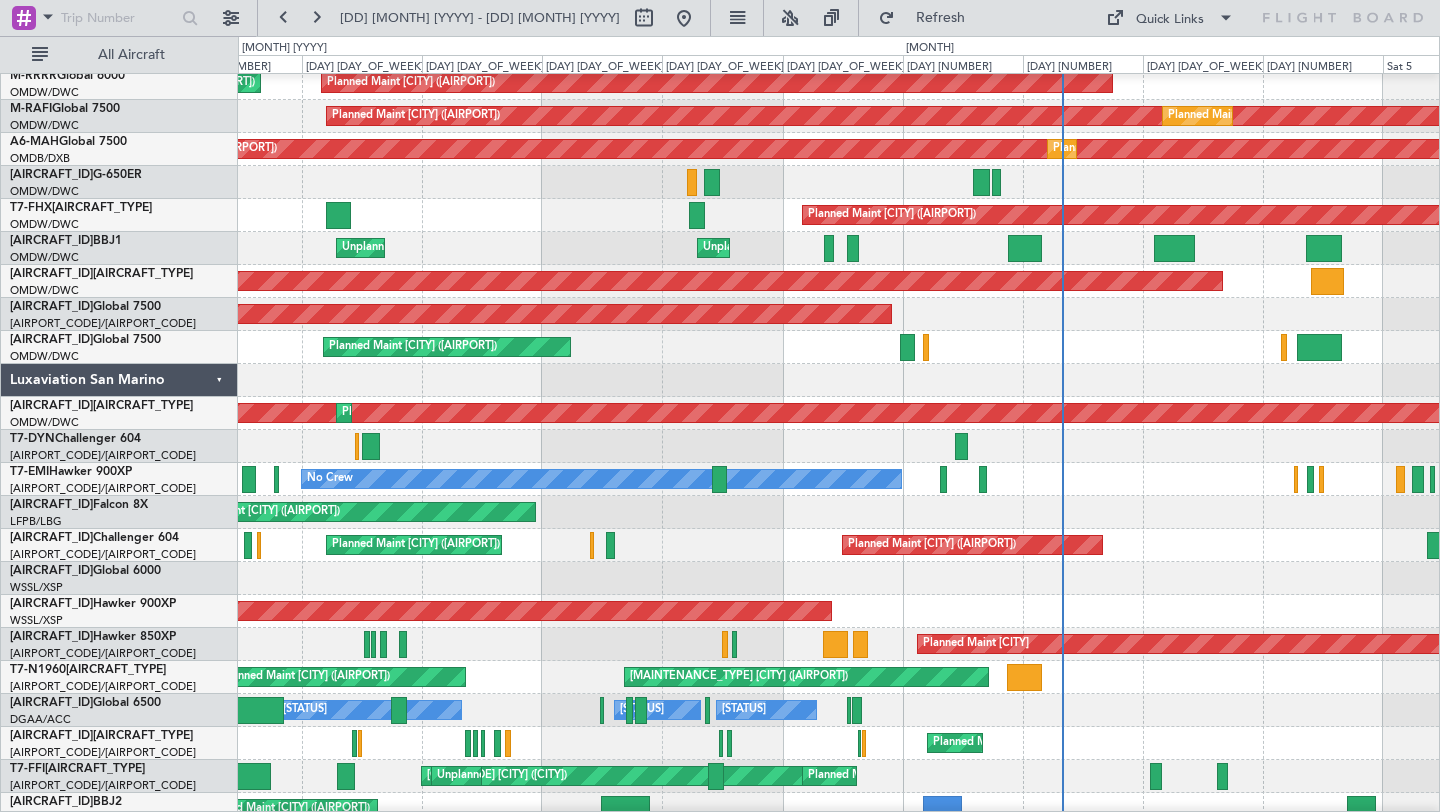scroll, scrollTop: 270, scrollLeft: 0, axis: vertical 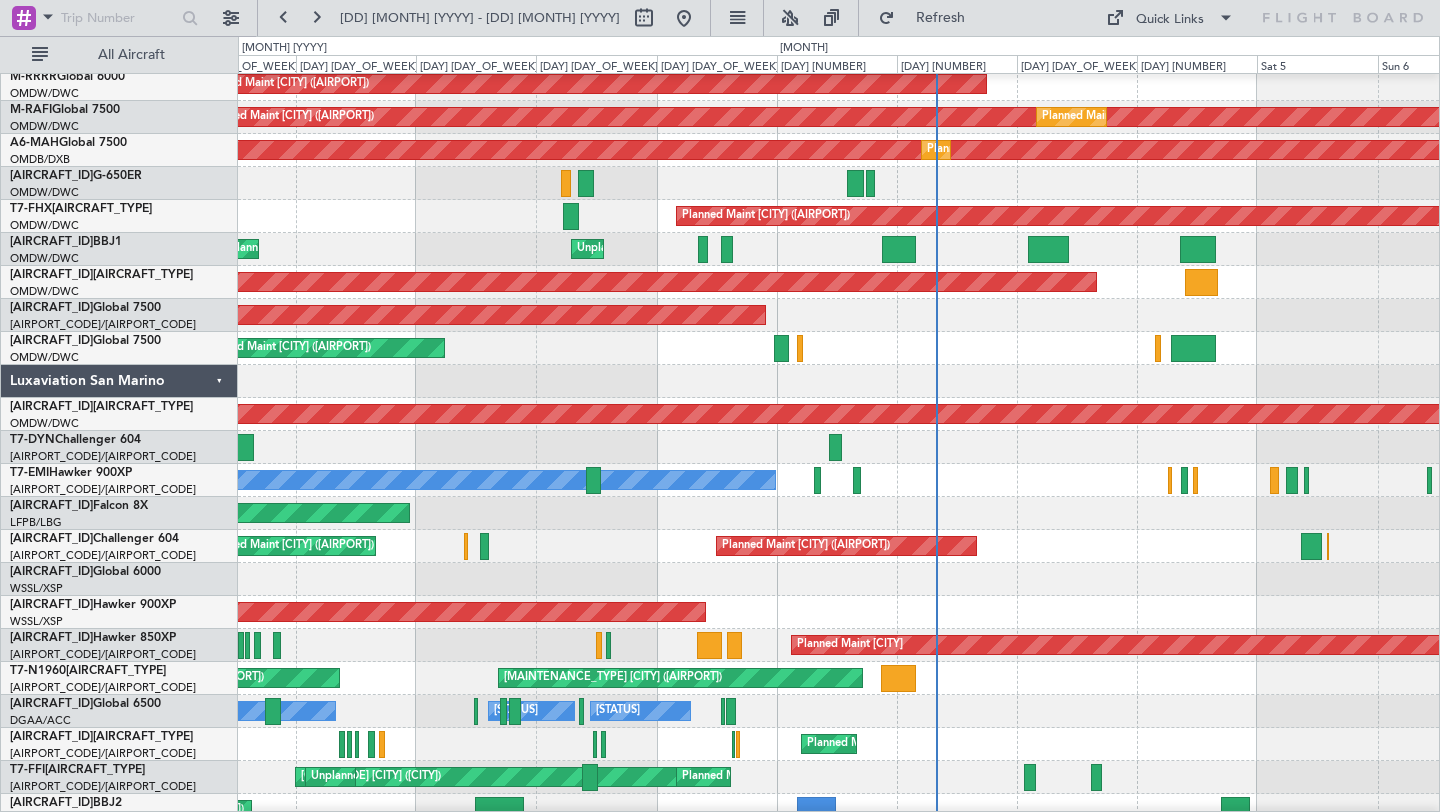 click on "Planned Maint Singapore (Changi)" at bounding box center [838, 348] 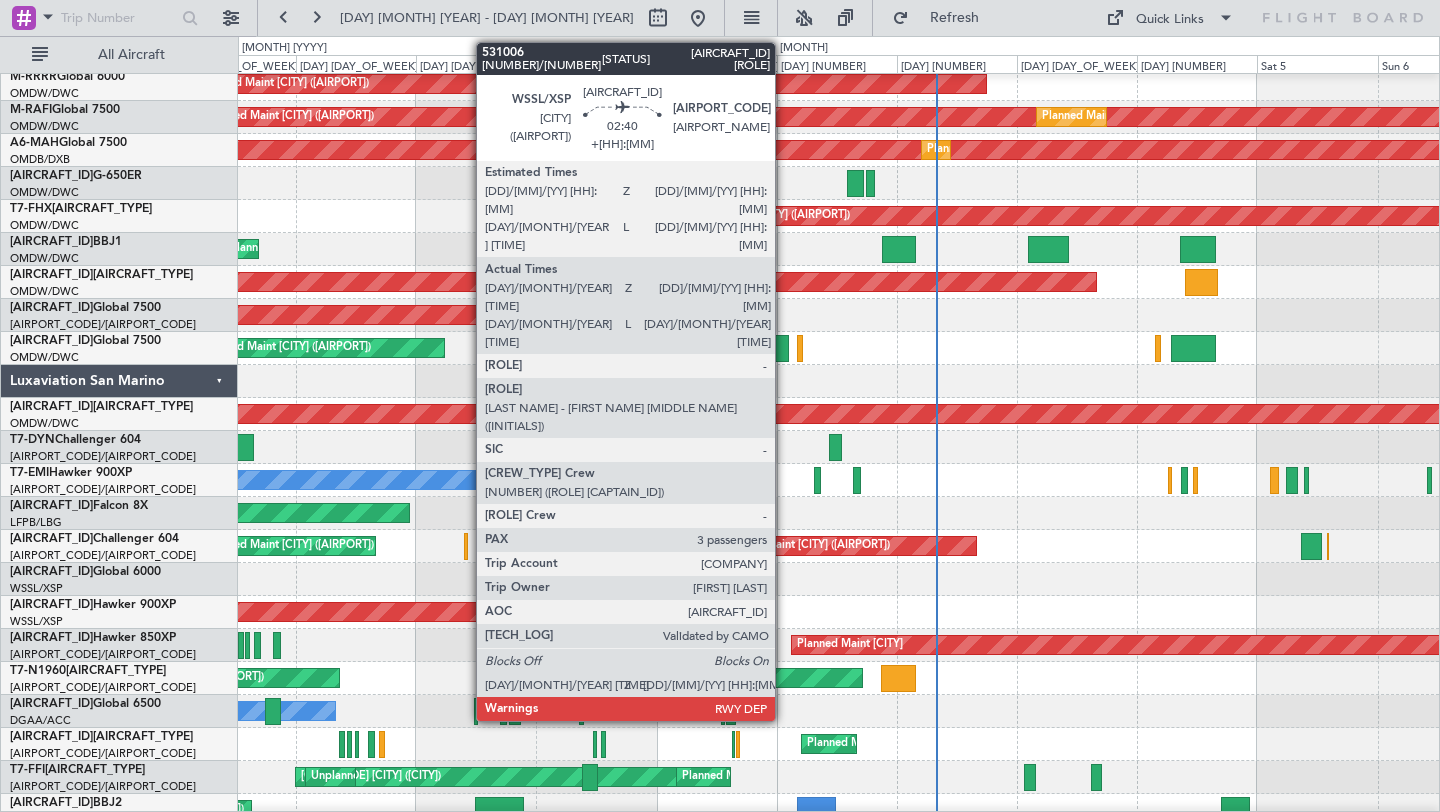 click at bounding box center [781, 348] 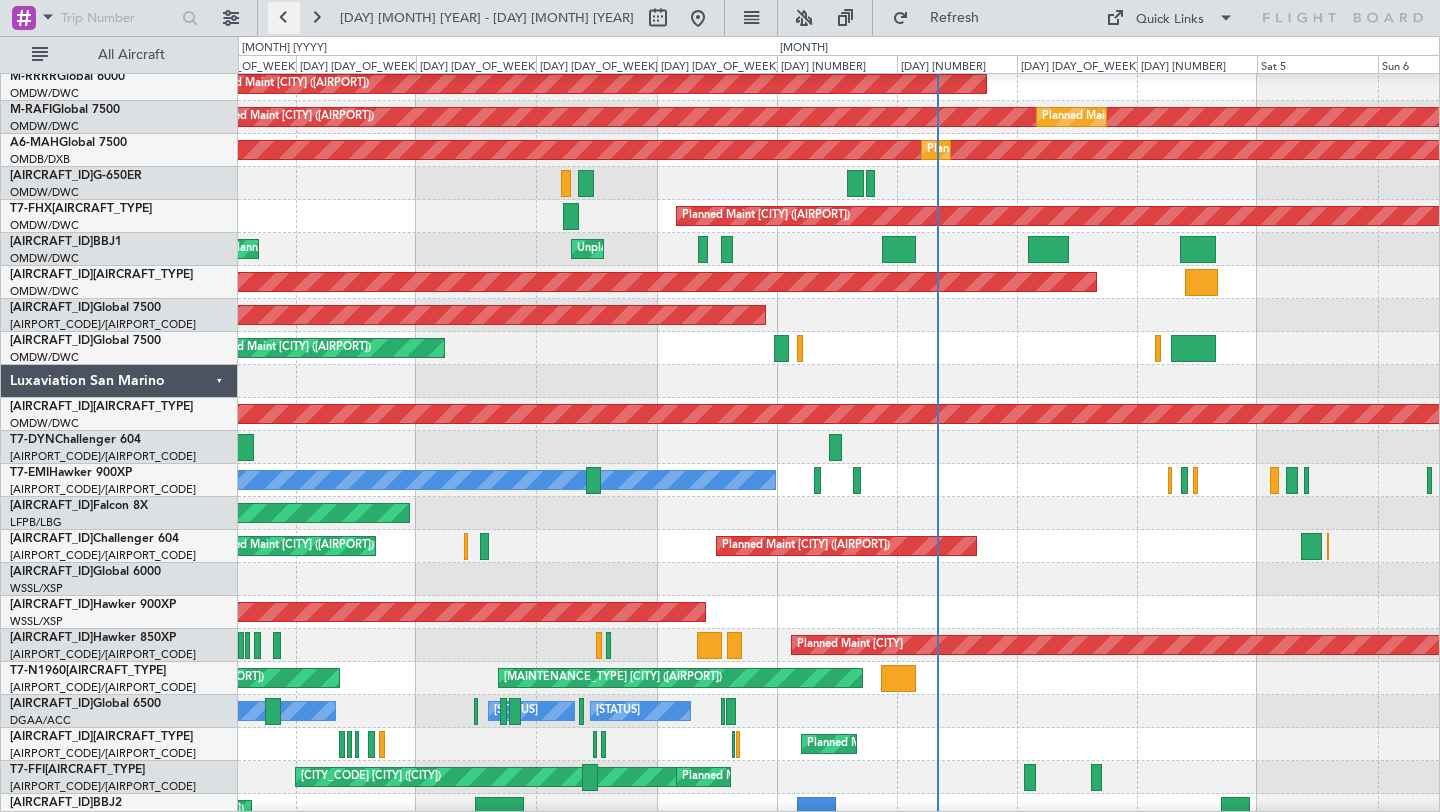 click at bounding box center [284, 18] 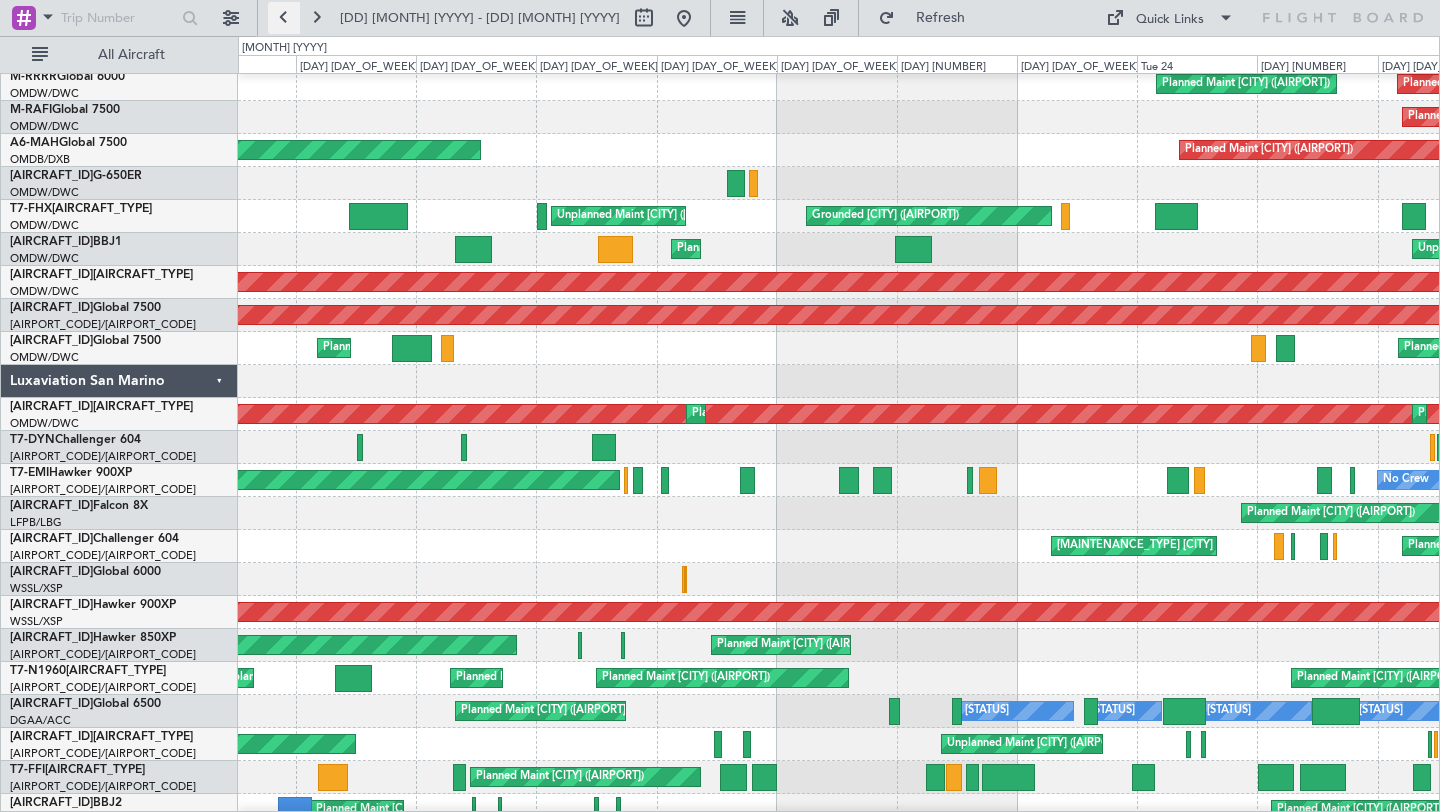 click at bounding box center (284, 18) 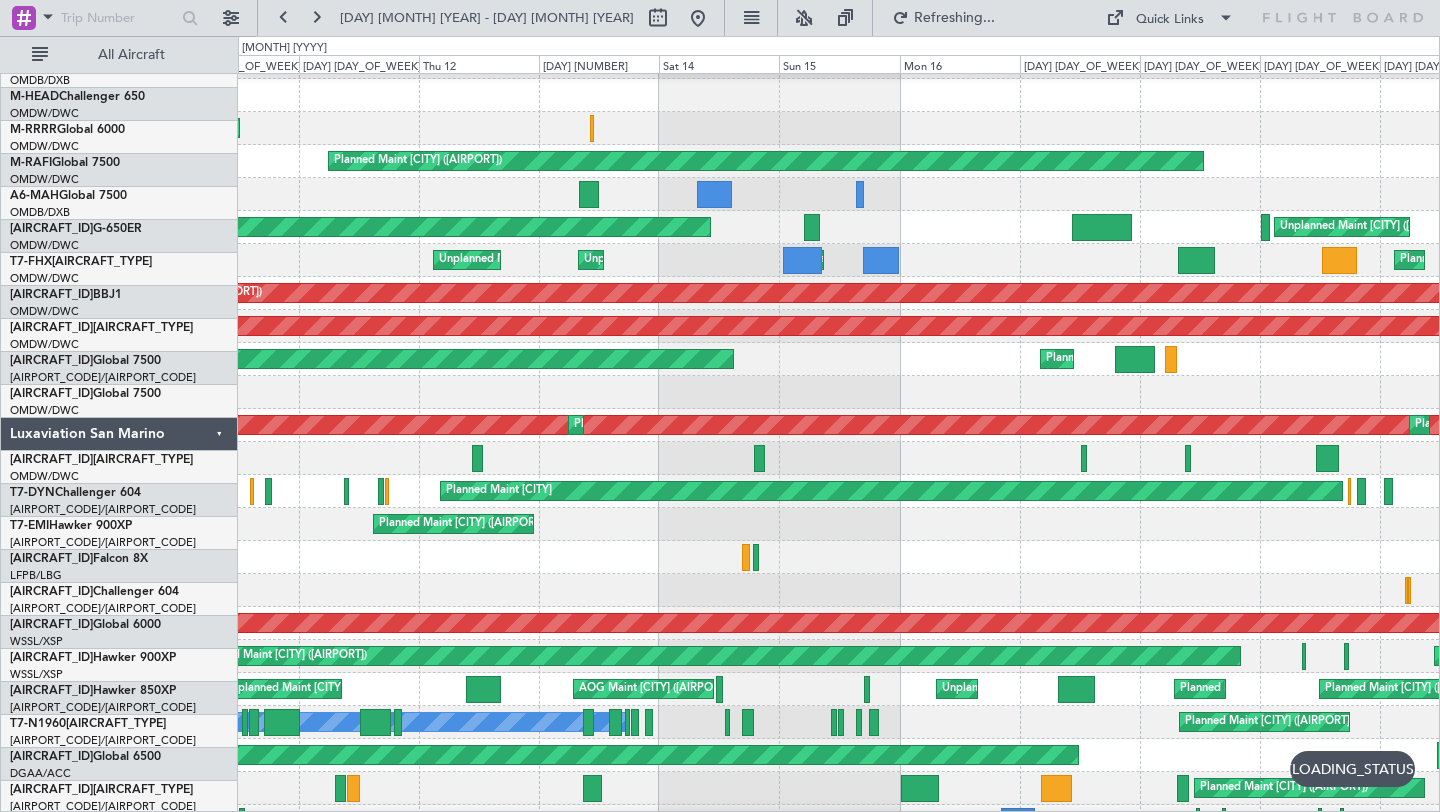 scroll, scrollTop: 264, scrollLeft: 0, axis: vertical 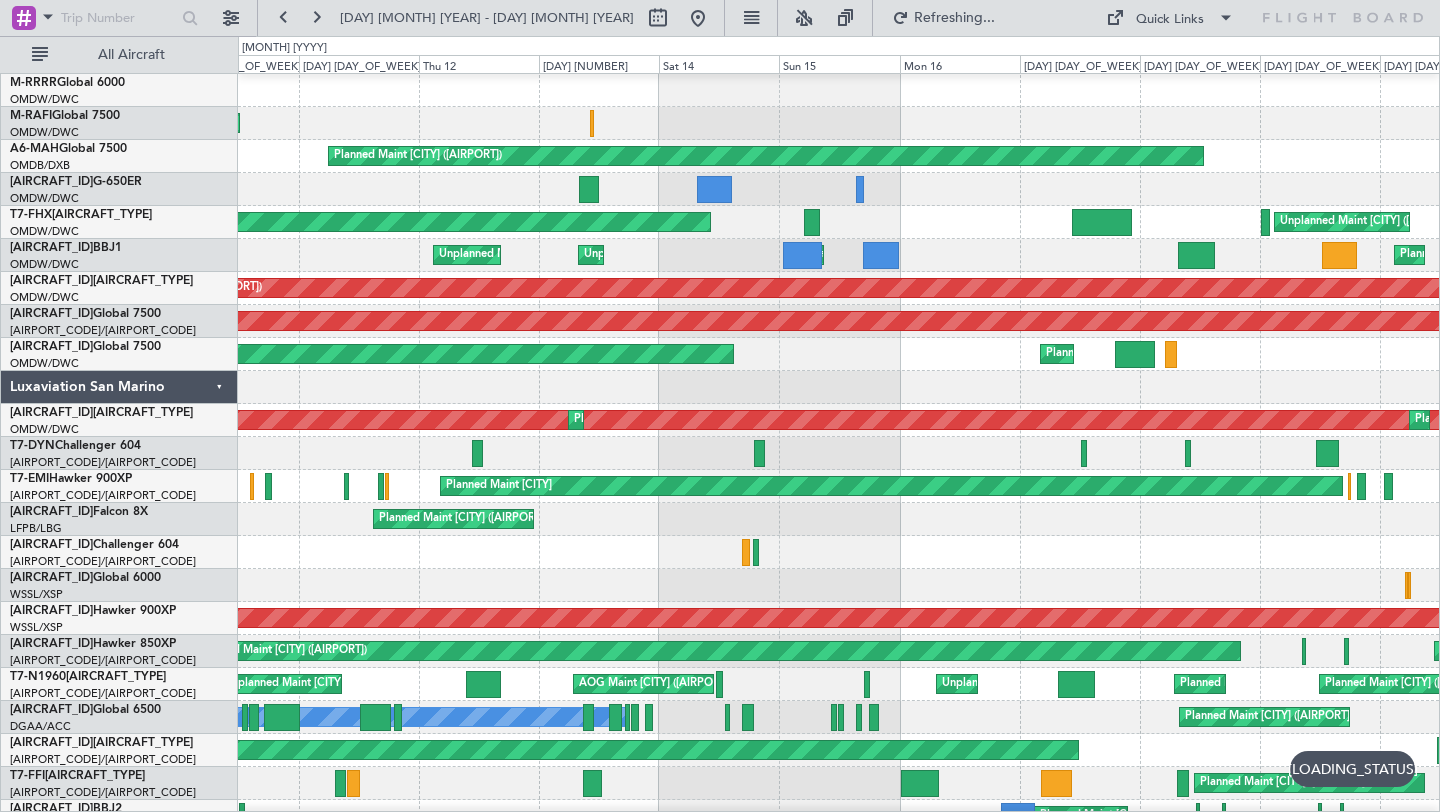 click at bounding box center [838, 387] 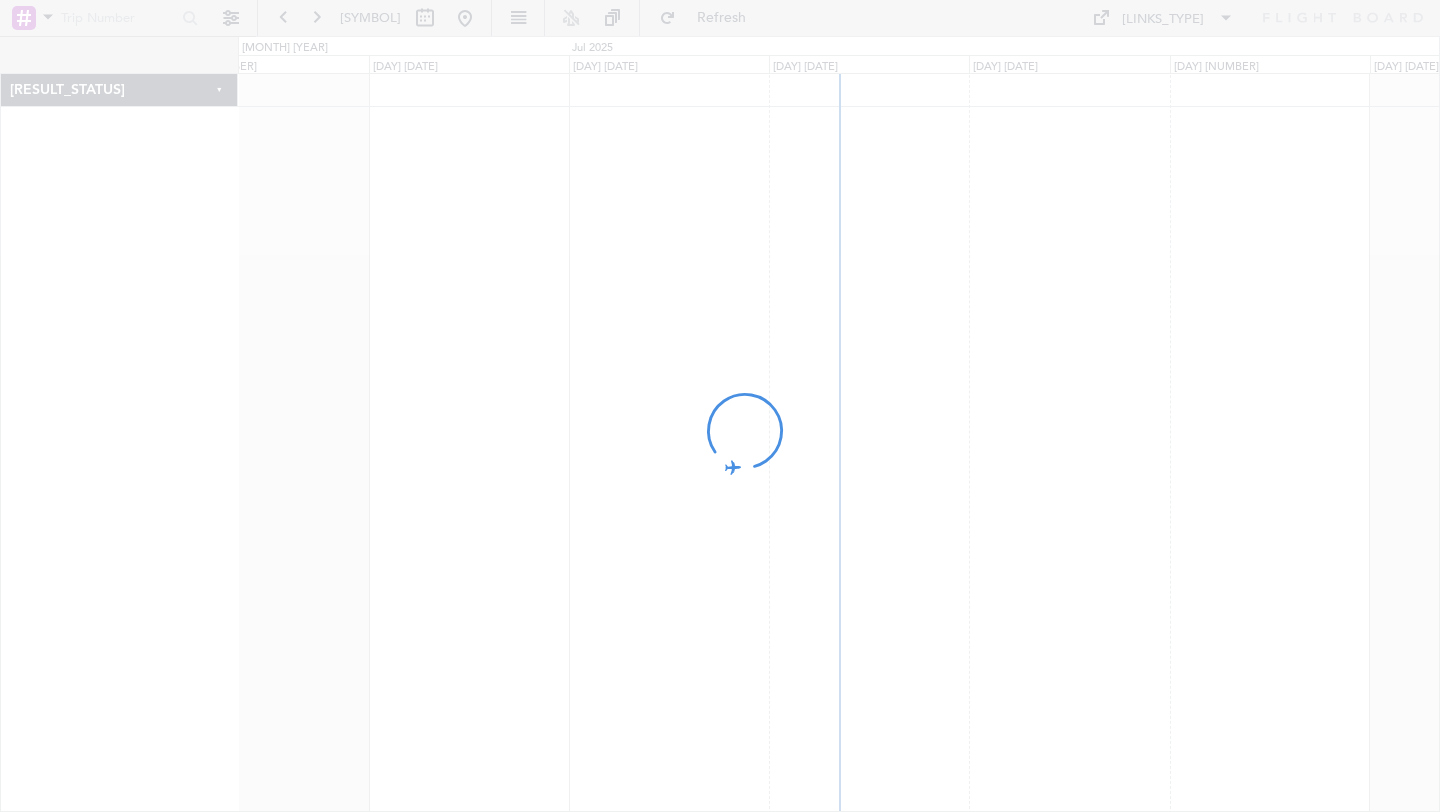 scroll, scrollTop: 0, scrollLeft: 0, axis: both 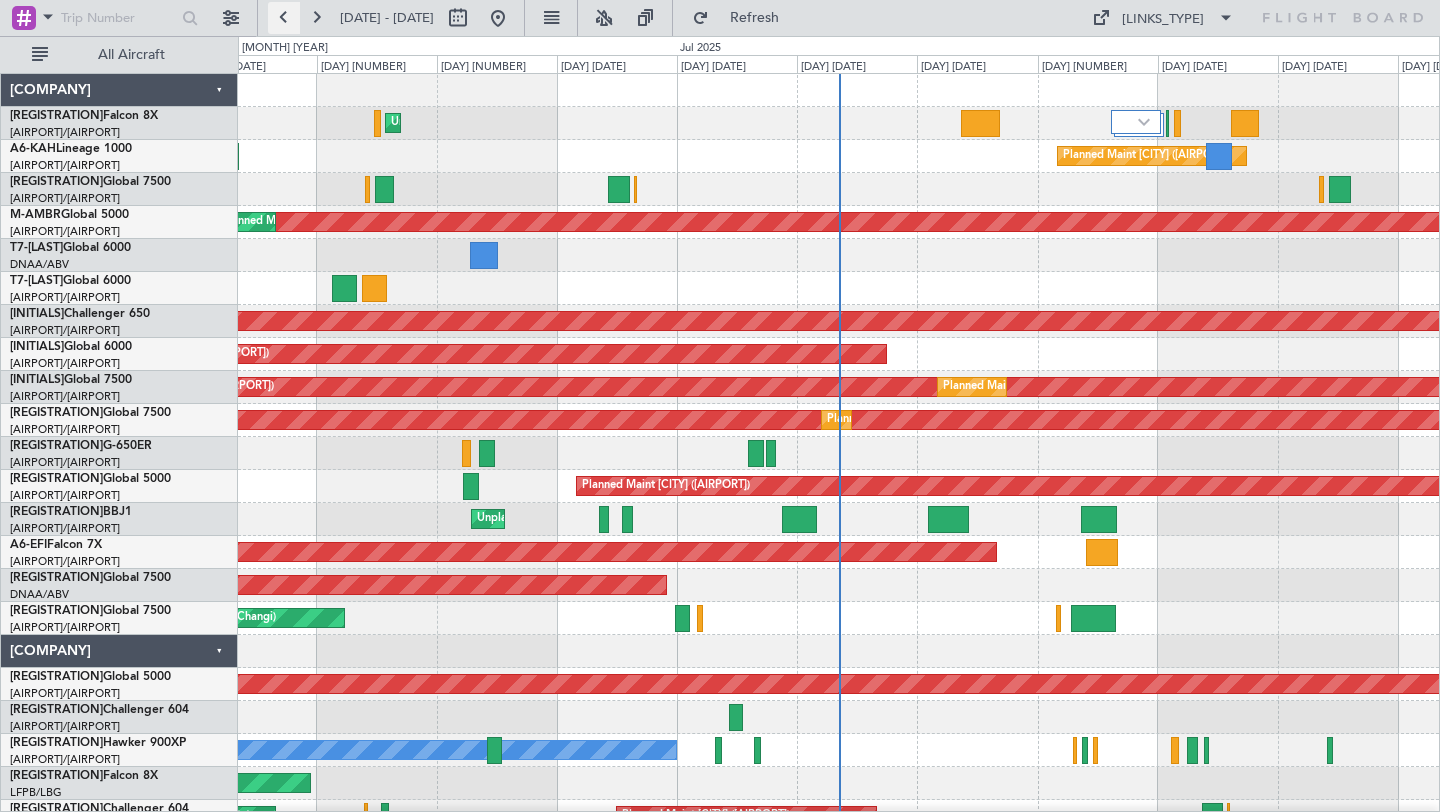 click at bounding box center (284, 18) 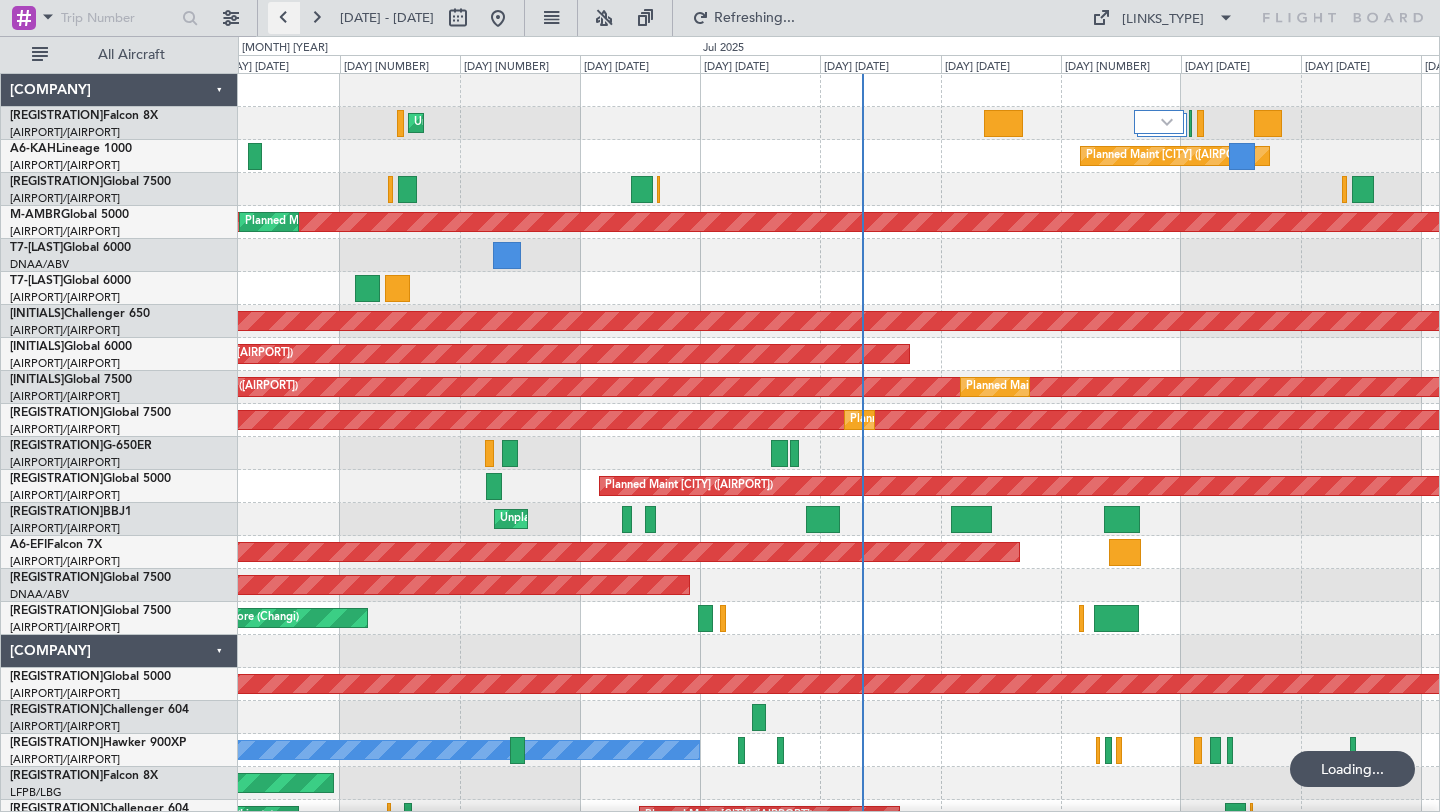click at bounding box center (284, 18) 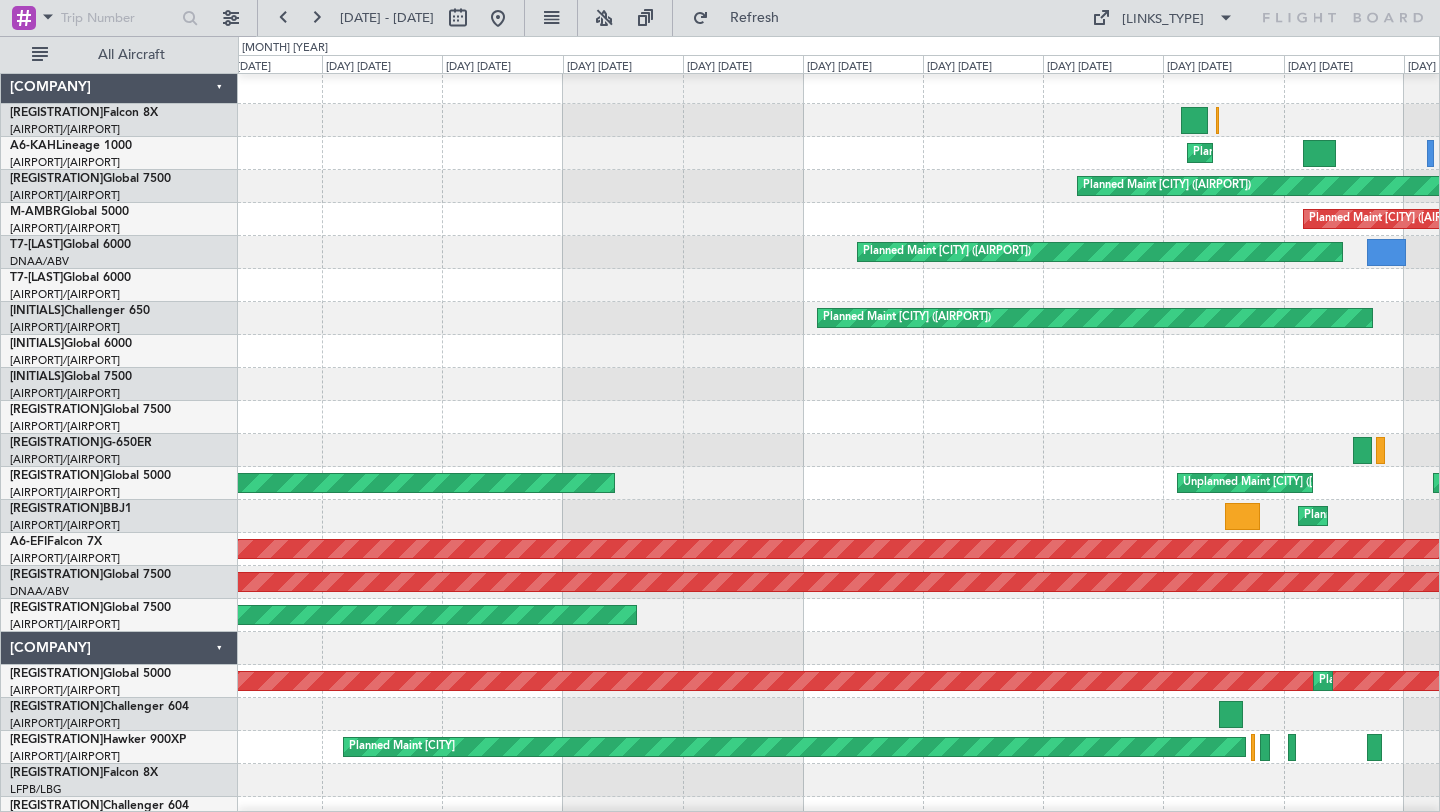 scroll, scrollTop: 0, scrollLeft: 0, axis: both 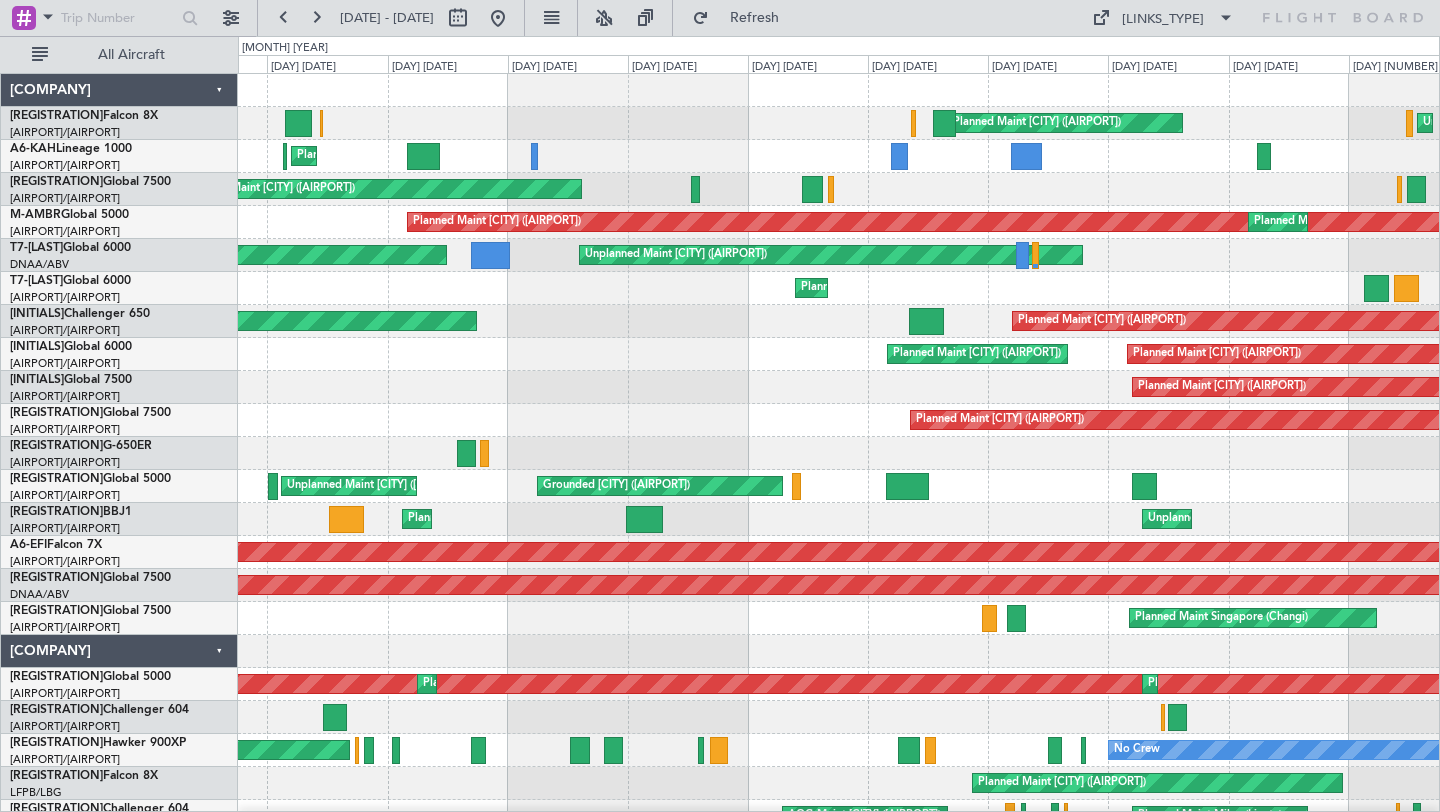 click on "Planned Maint [CITY] ([AIRPORT])
Unplanned Maint [CITY] ([AIRPORT])
Planned Maint [CITY] ([AIRPORT])
Planned Maint [CITY] ([AIRPORT])
Planned Maint [CITY] ([AIRPORT])
Planned Maint [CITY] ([AIRPORT])
Planned Maint [CITY] ([AIRPORT])
Planned Maint [CITY] ([AIRPORT])
Unplanned Maint [CITY] ([AIRPORT])
Planned Maint [CITY] ([AIRPORT])
Planned Maint [CITY] ([AIRPORT])
Planned Maint [CITY] ([AIRPORT])
Planned Maint [CITY] ([AIRPORT])
Planned Maint [CITY] ([AIRPORT])
Planned Maint [CITY] ([AIRPORT])
Planned Maint [CITY] ([AIRPORT])
Planned Maint [CITY] ([AIRPORT])
Planned Maint [CITY] ([AIRPORT])
Unplanned Maint [CITY] ([AIRPORT])
Grounded [CITY] ([AIRPORT])
Planned Maint [CITY] ([AIRPORT])" at bounding box center [720, 424] 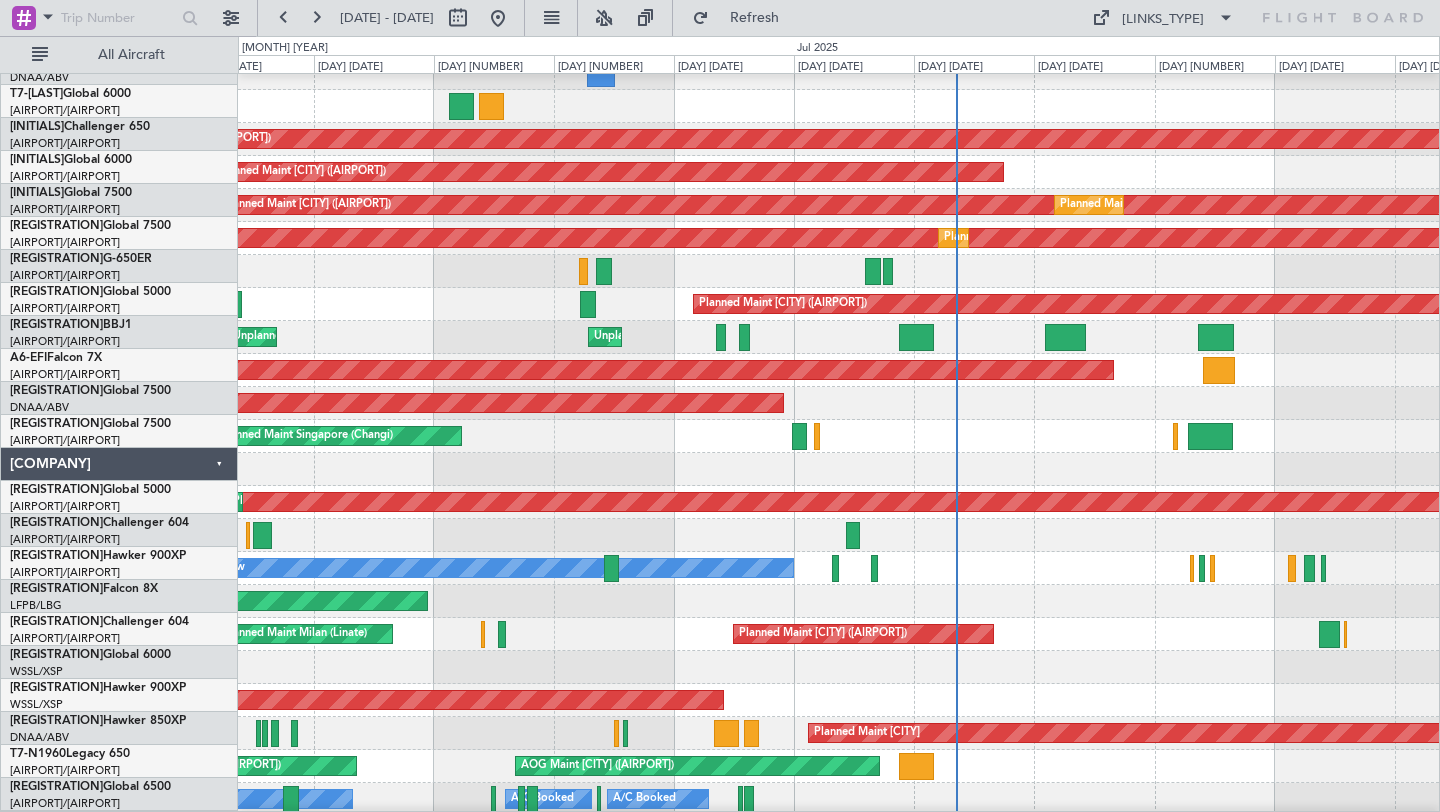 scroll, scrollTop: 185, scrollLeft: 0, axis: vertical 